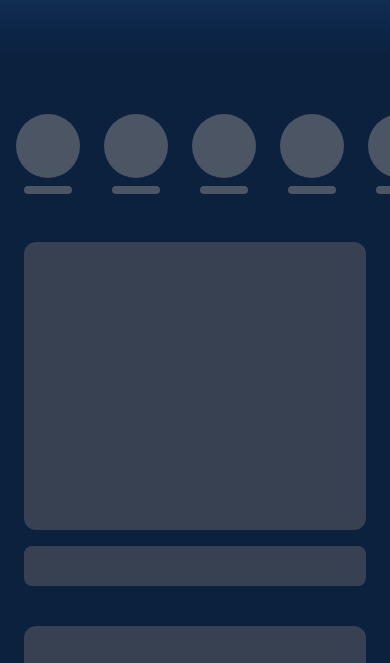 scroll, scrollTop: 0, scrollLeft: 0, axis: both 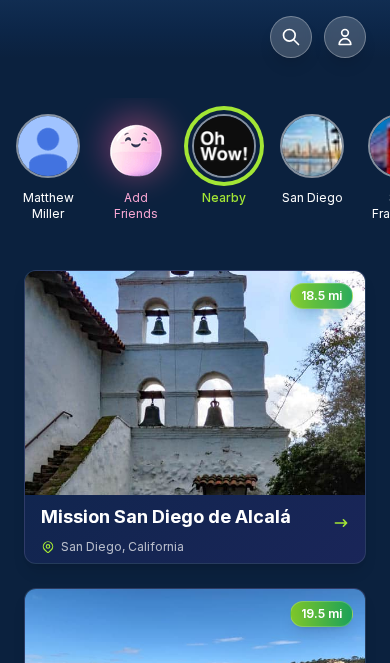 click at bounding box center [345, 37] 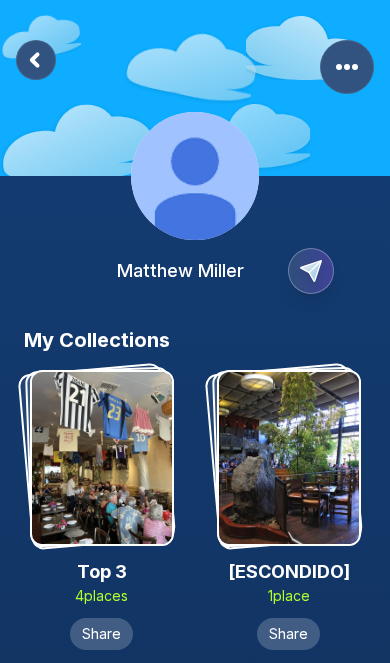 click 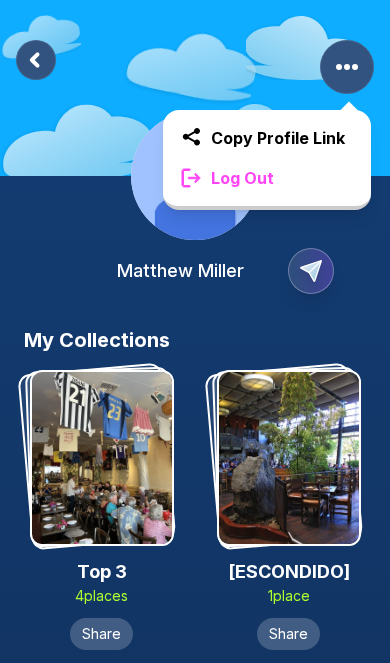 click on "Log Out" at bounding box center [267, 178] 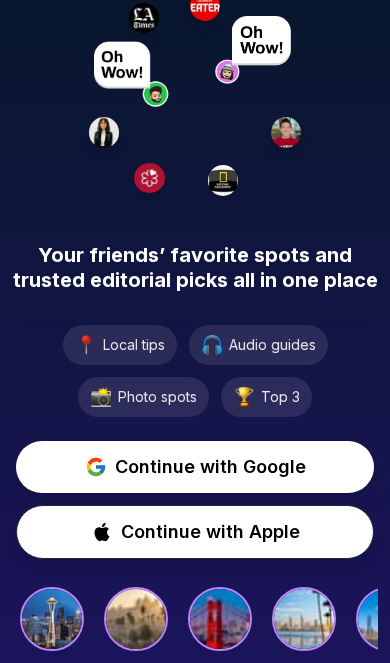 scroll, scrollTop: 116, scrollLeft: 0, axis: vertical 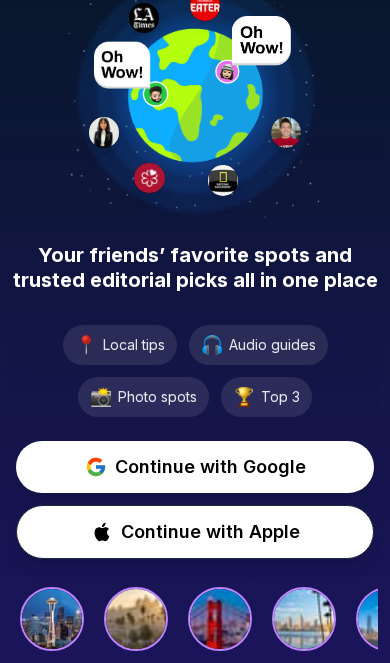 click on "Continue with Google" at bounding box center [210, 467] 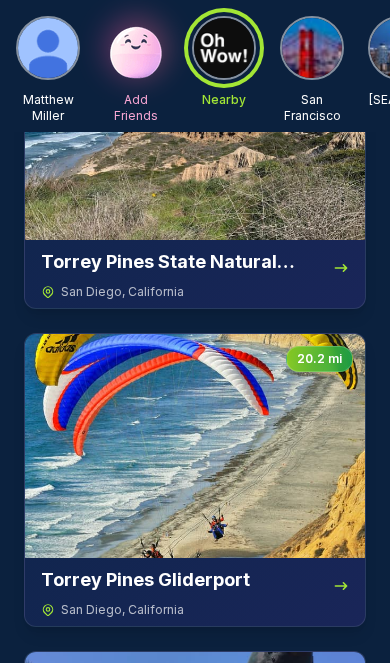 scroll, scrollTop: 0, scrollLeft: 0, axis: both 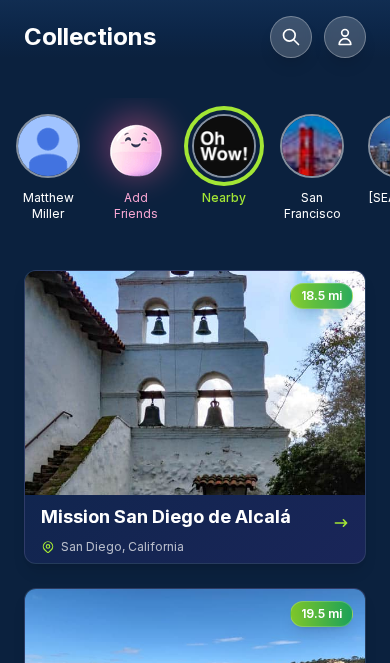 click at bounding box center (136, 146) 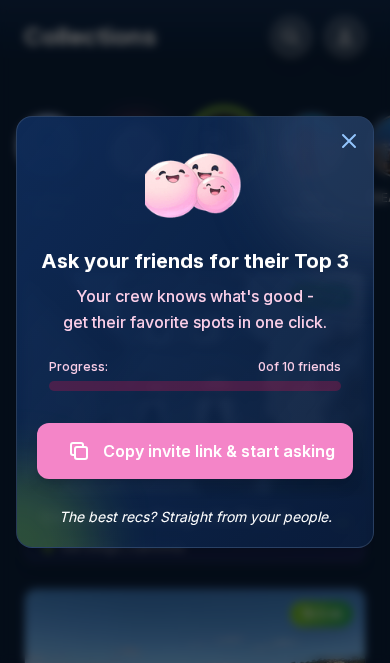click 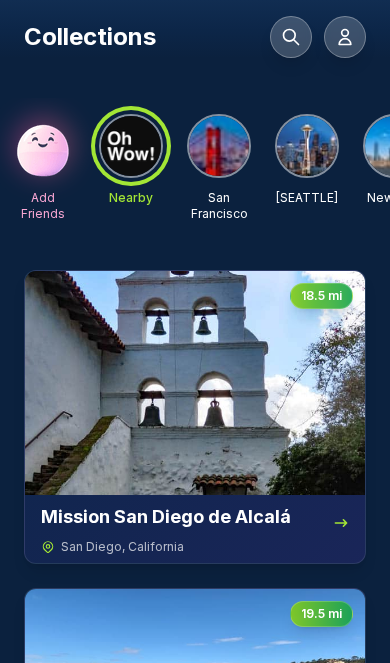 scroll, scrollTop: 0, scrollLeft: 94, axis: horizontal 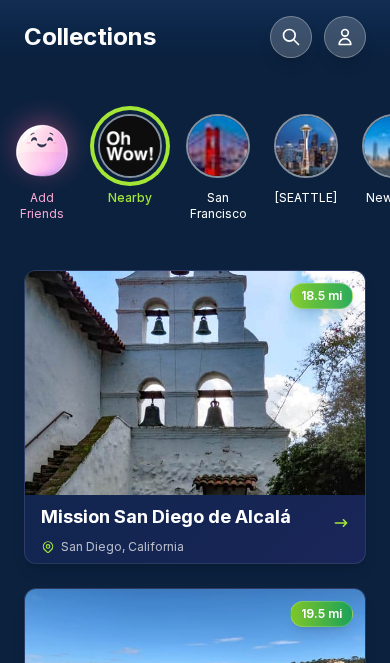 click at bounding box center (218, 146) 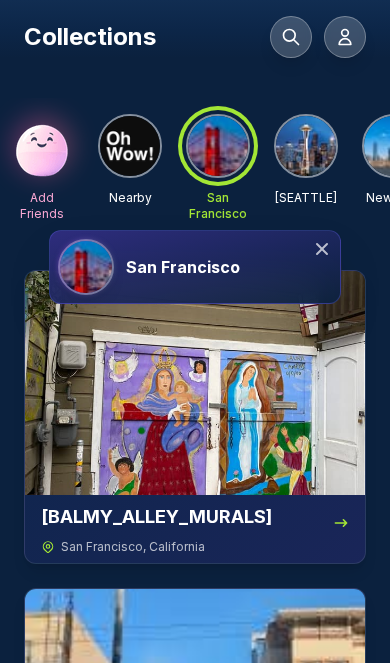 click at bounding box center (306, 146) 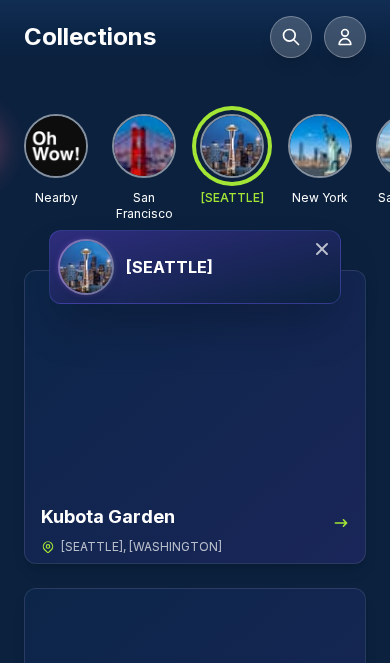 scroll, scrollTop: 0, scrollLeft: 178, axis: horizontal 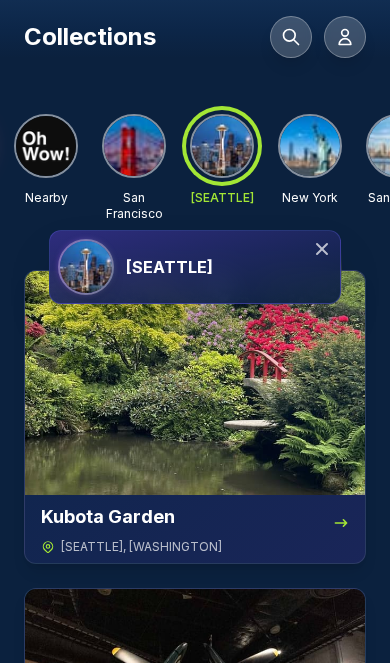 click at bounding box center [310, 146] 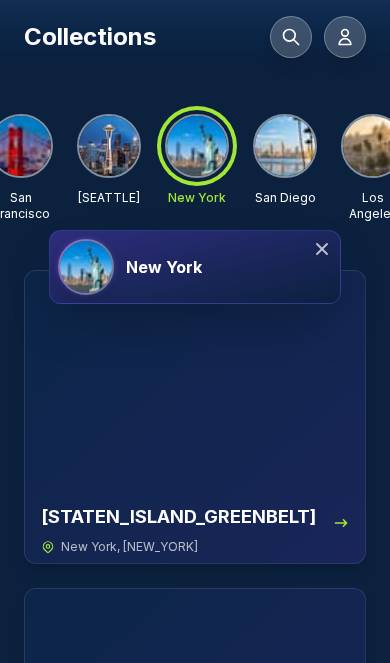 scroll, scrollTop: 0, scrollLeft: 309, axis: horizontal 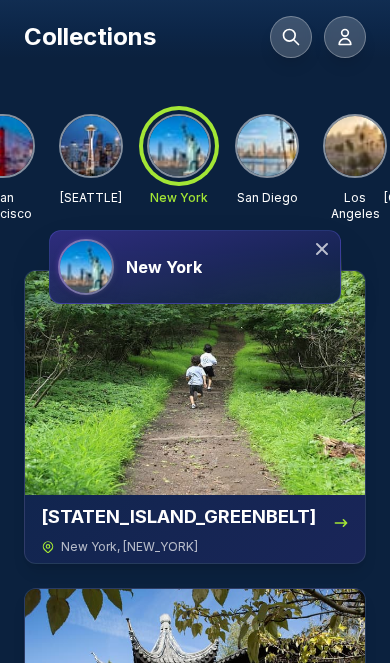 click at bounding box center (267, 146) 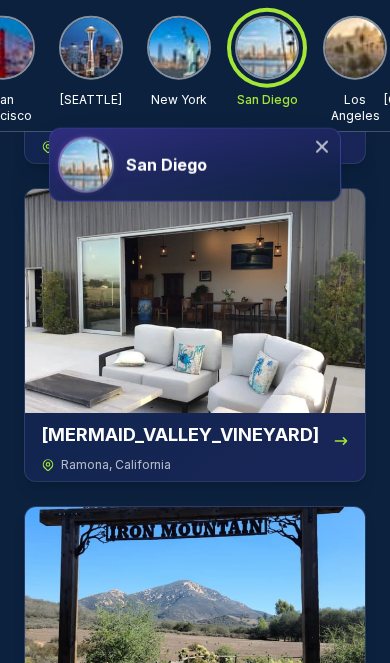 scroll, scrollTop: 373, scrollLeft: 0, axis: vertical 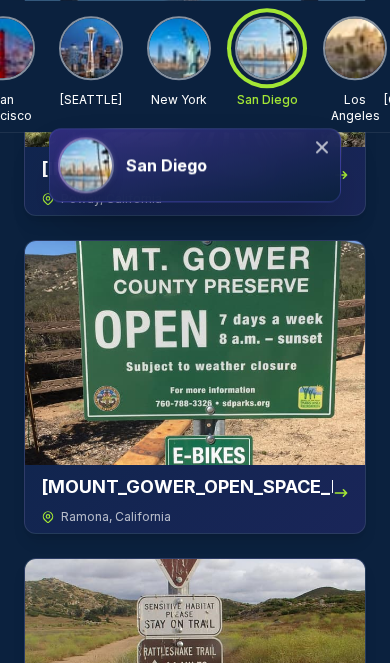 click at bounding box center (355, 48) 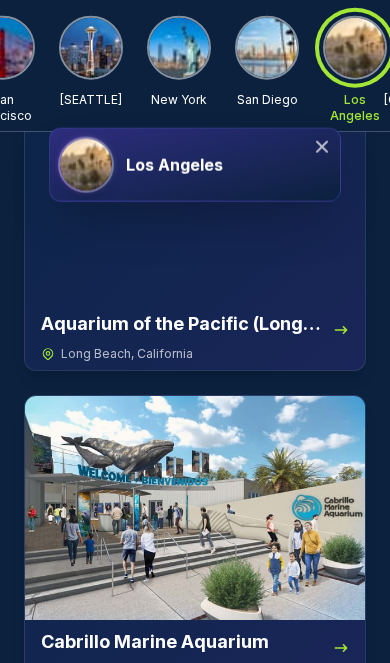 scroll, scrollTop: 0, scrollLeft: 0, axis: both 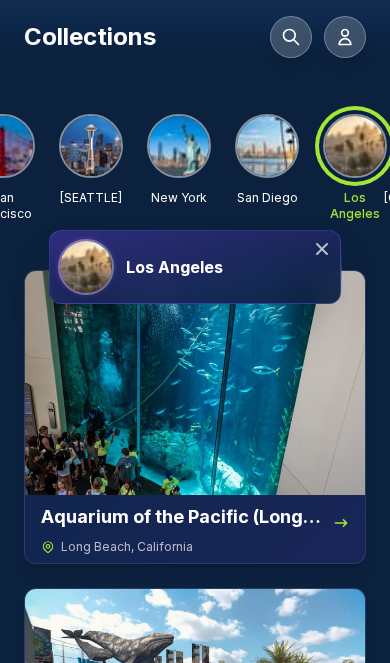 click at bounding box center [267, 146] 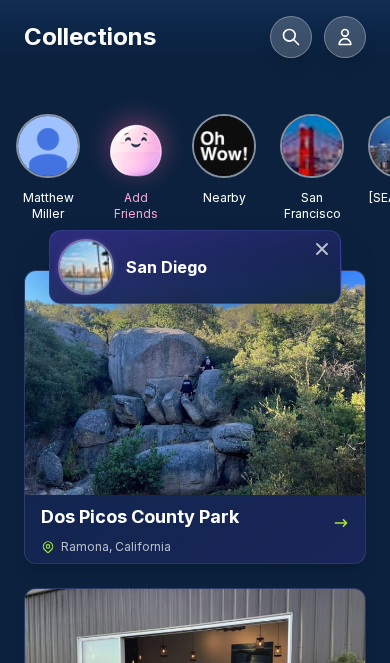 scroll, scrollTop: 0, scrollLeft: 0, axis: both 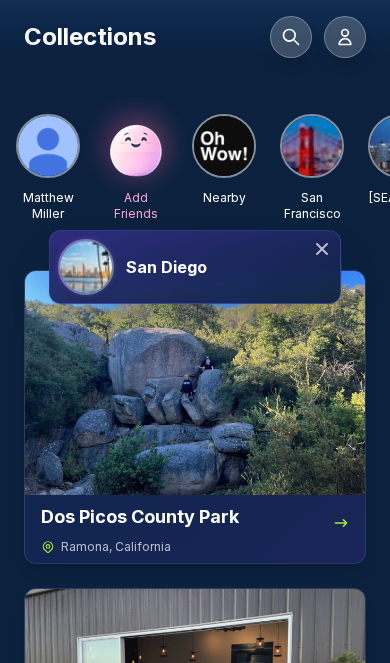 click at bounding box center [48, 146] 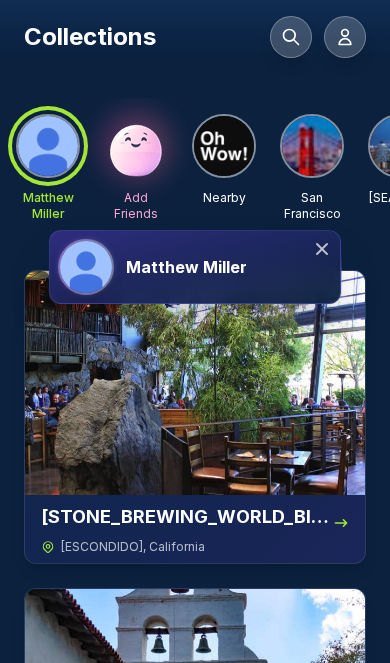 click on "Matthew Miller" at bounding box center (186, 267) 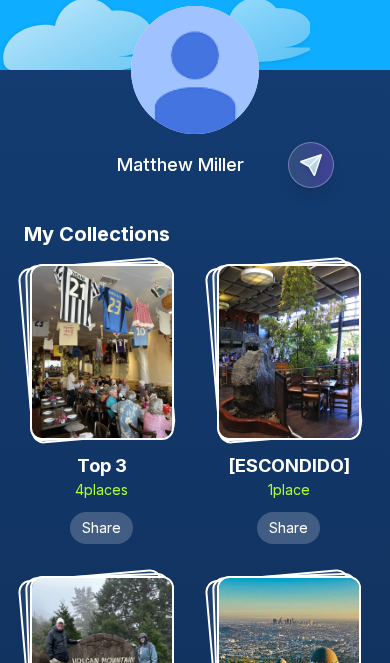 scroll, scrollTop: 0, scrollLeft: 0, axis: both 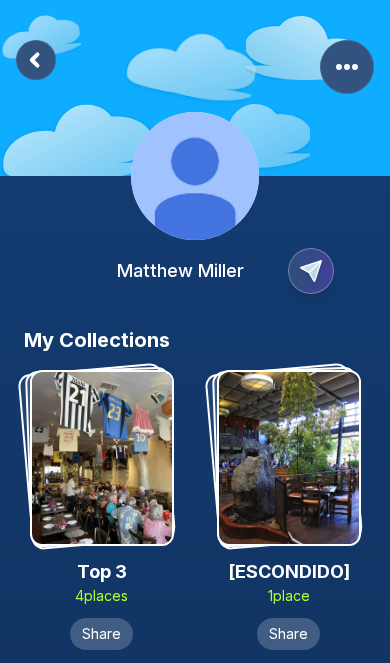 click 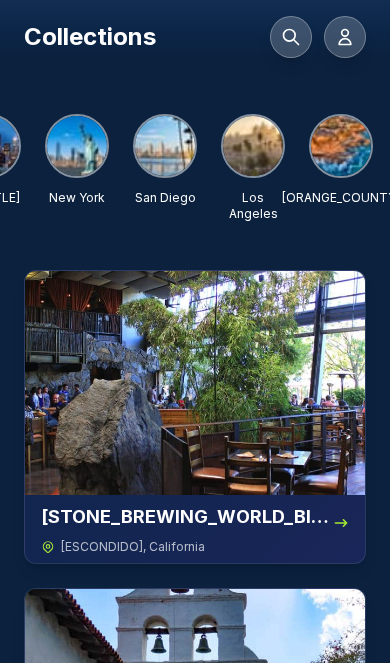 scroll, scrollTop: 0, scrollLeft: 410, axis: horizontal 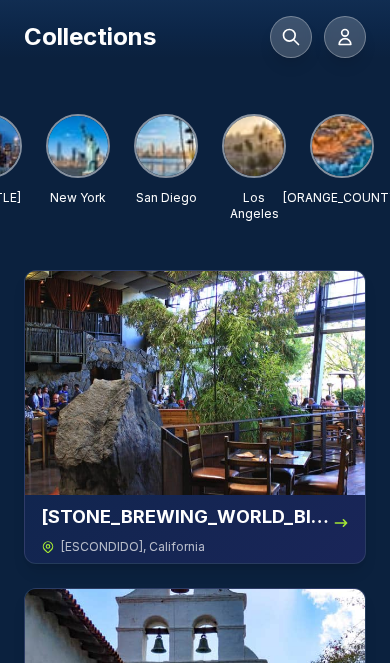 click at bounding box center (254, 146) 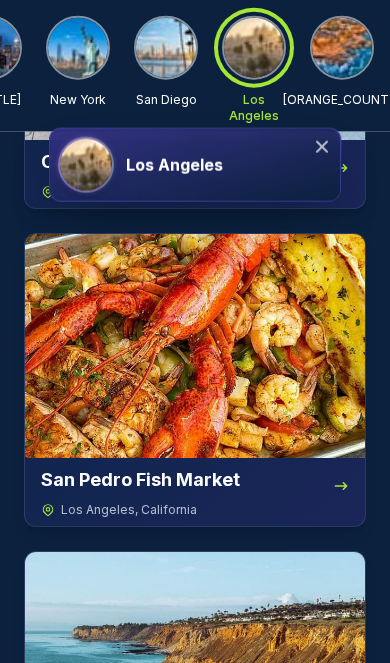 scroll, scrollTop: 646, scrollLeft: 0, axis: vertical 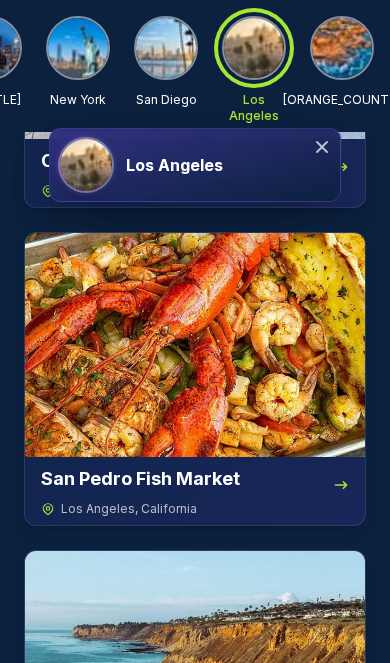 click at bounding box center [195, 345] 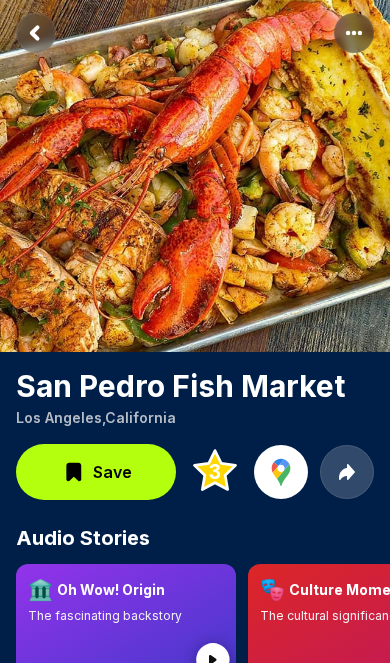 scroll, scrollTop: 0, scrollLeft: 0, axis: both 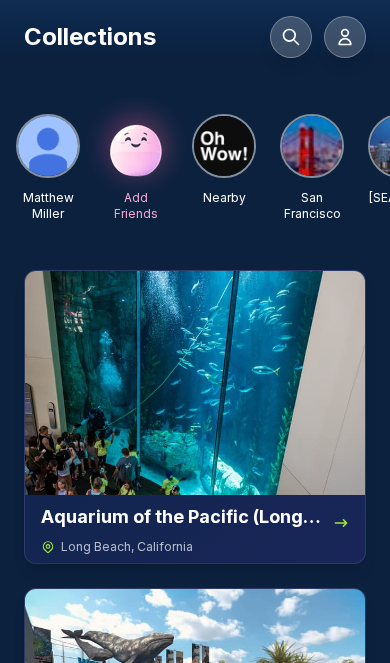 click at bounding box center (48, 146) 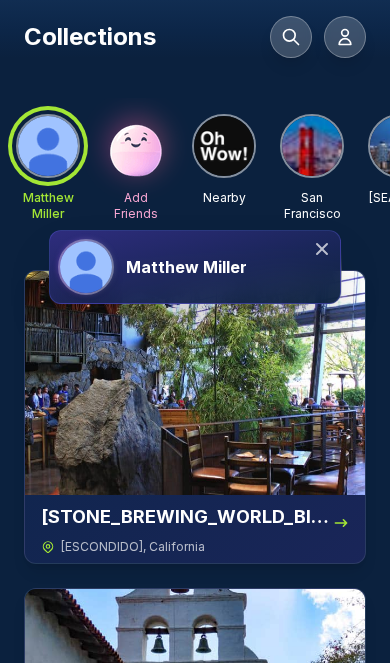 click on "Matthew Miller" at bounding box center (195, 267) 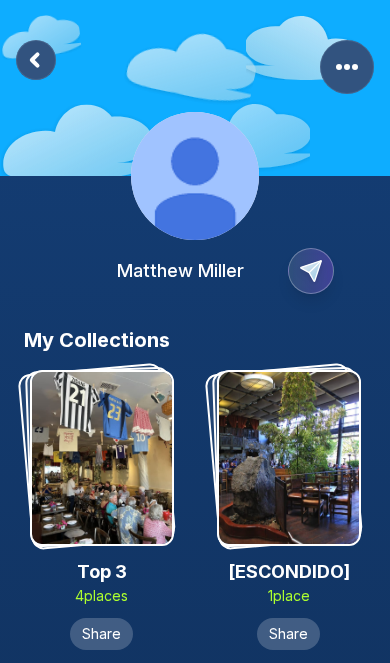 click 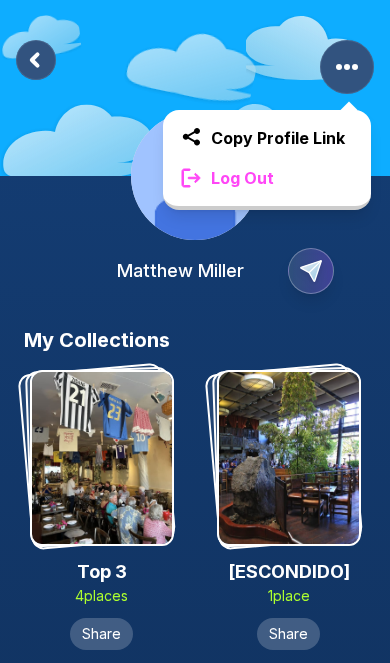 click on "My Collections" at bounding box center (195, 340) 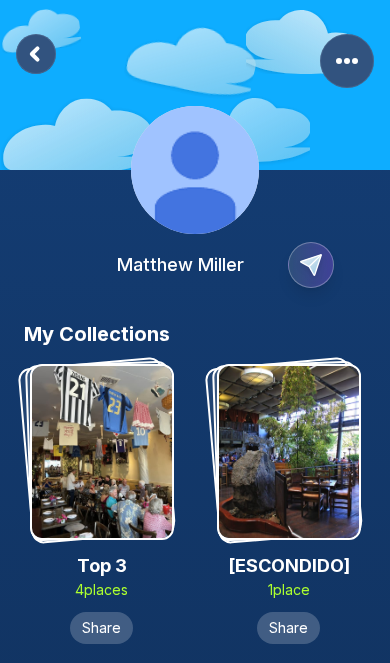 scroll, scrollTop: 0, scrollLeft: 0, axis: both 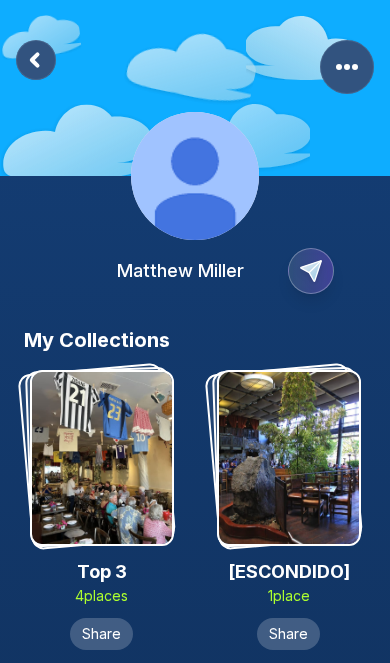 click 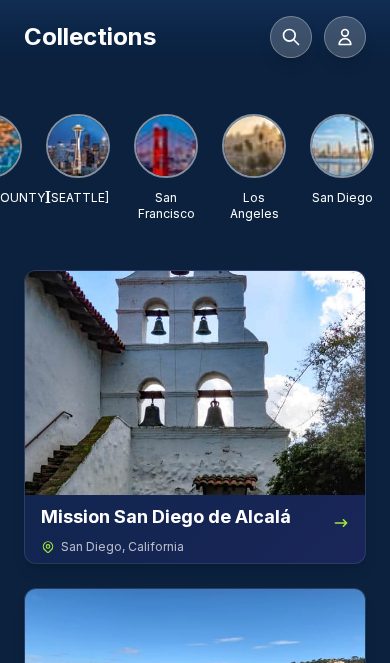 scroll, scrollTop: 0, scrollLeft: 410, axis: horizontal 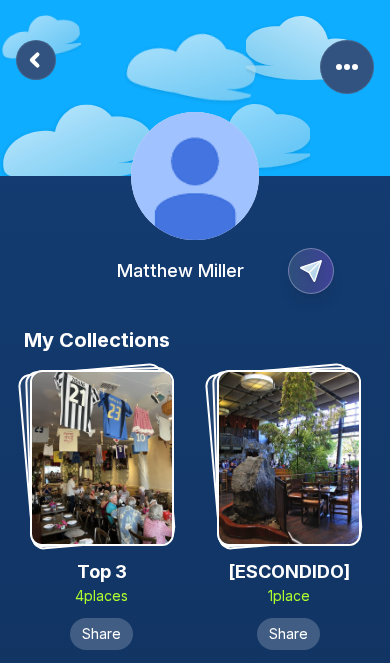 click 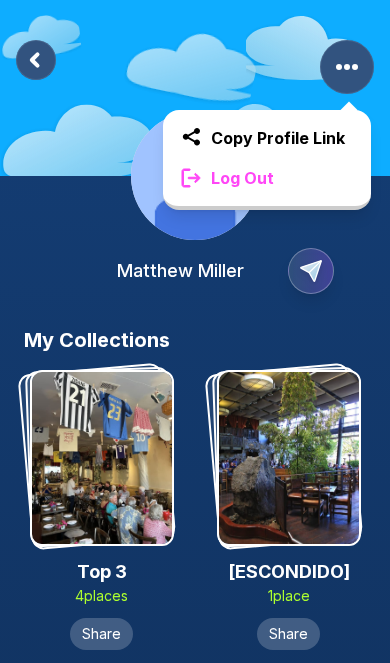 click on "Log Out" at bounding box center (267, 178) 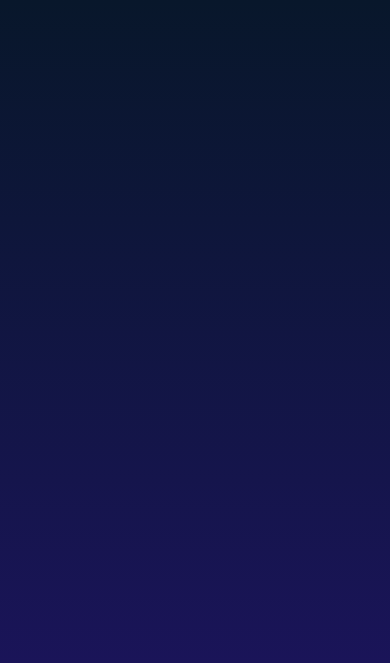 scroll, scrollTop: 0, scrollLeft: 0, axis: both 